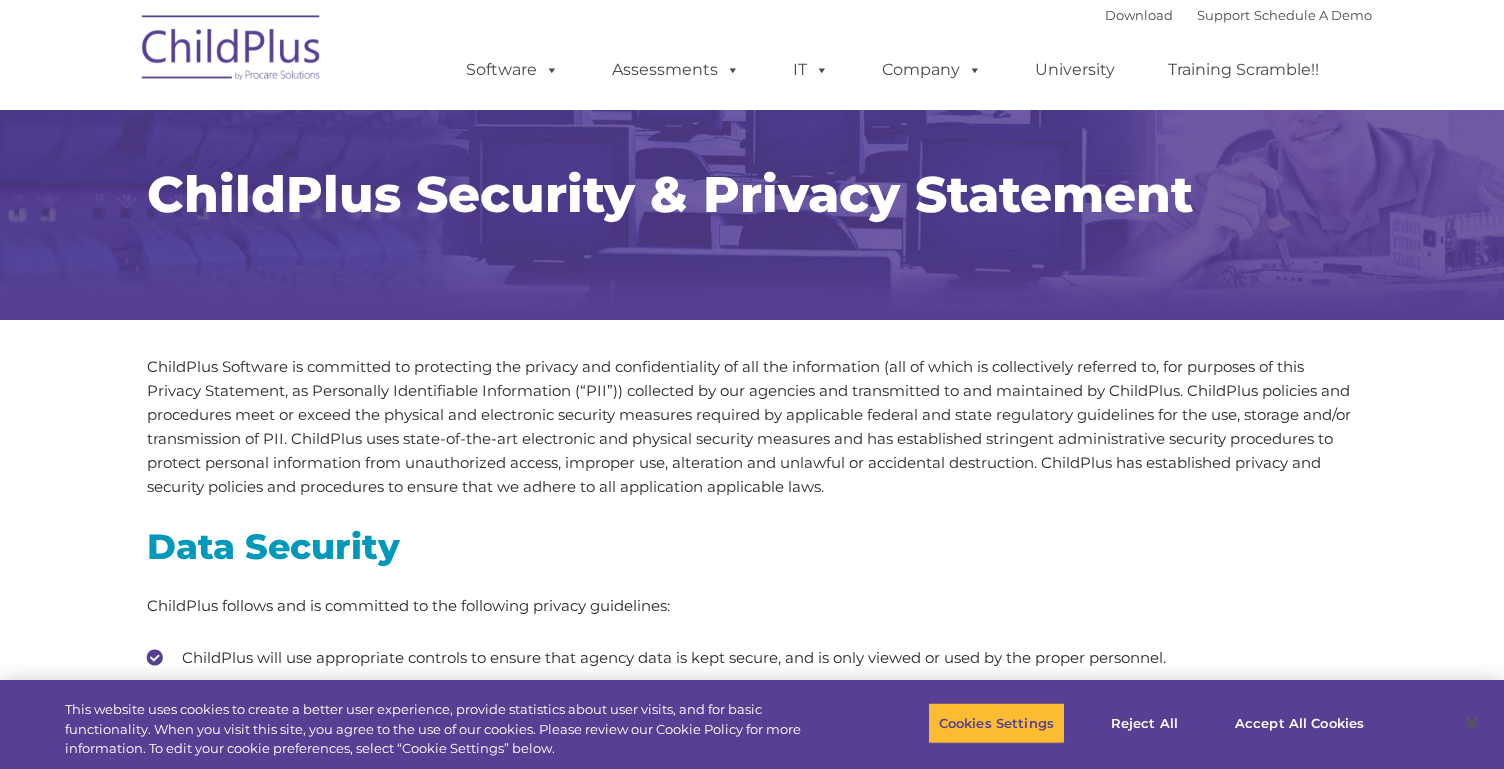 scroll, scrollTop: 0, scrollLeft: 0, axis: both 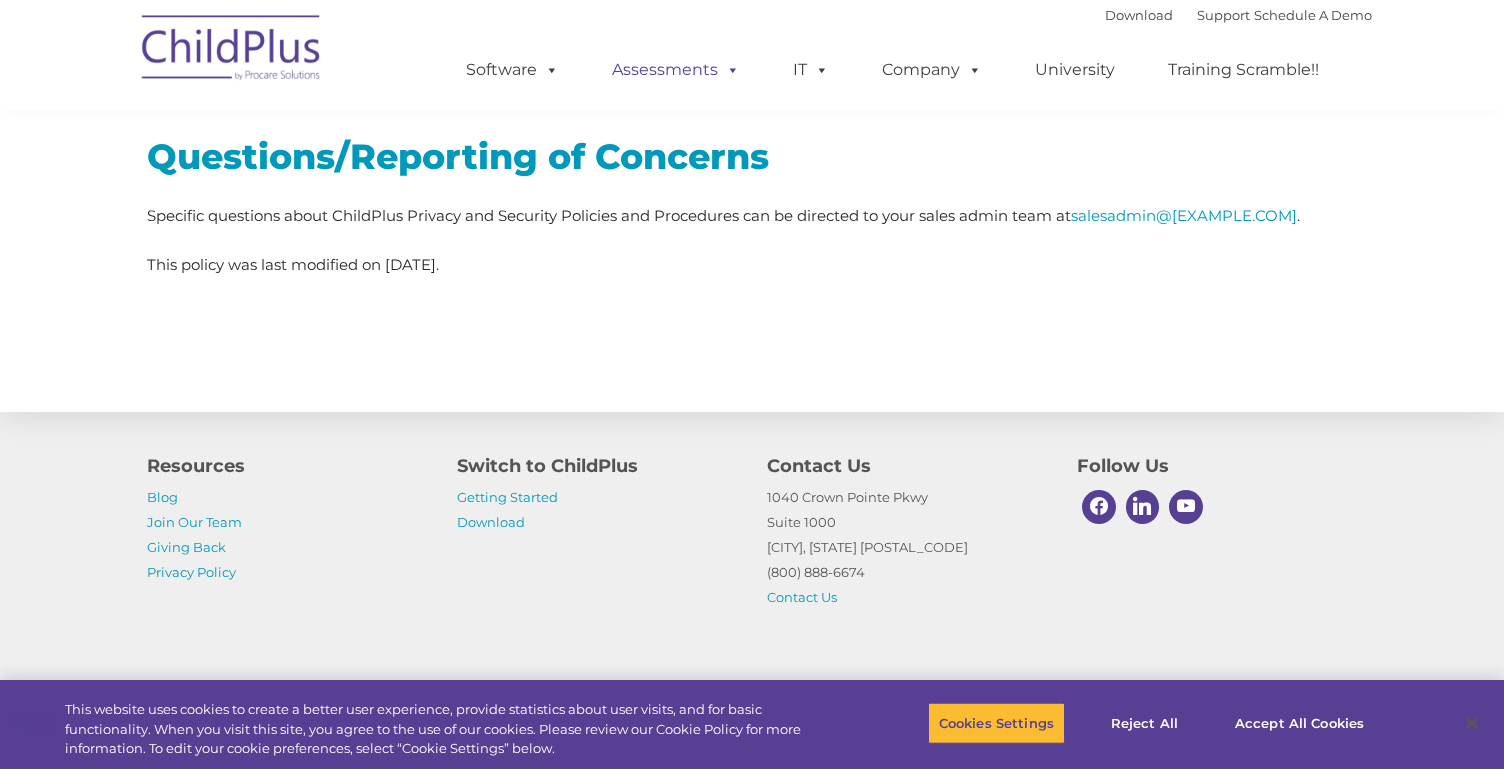 click at bounding box center [729, 69] 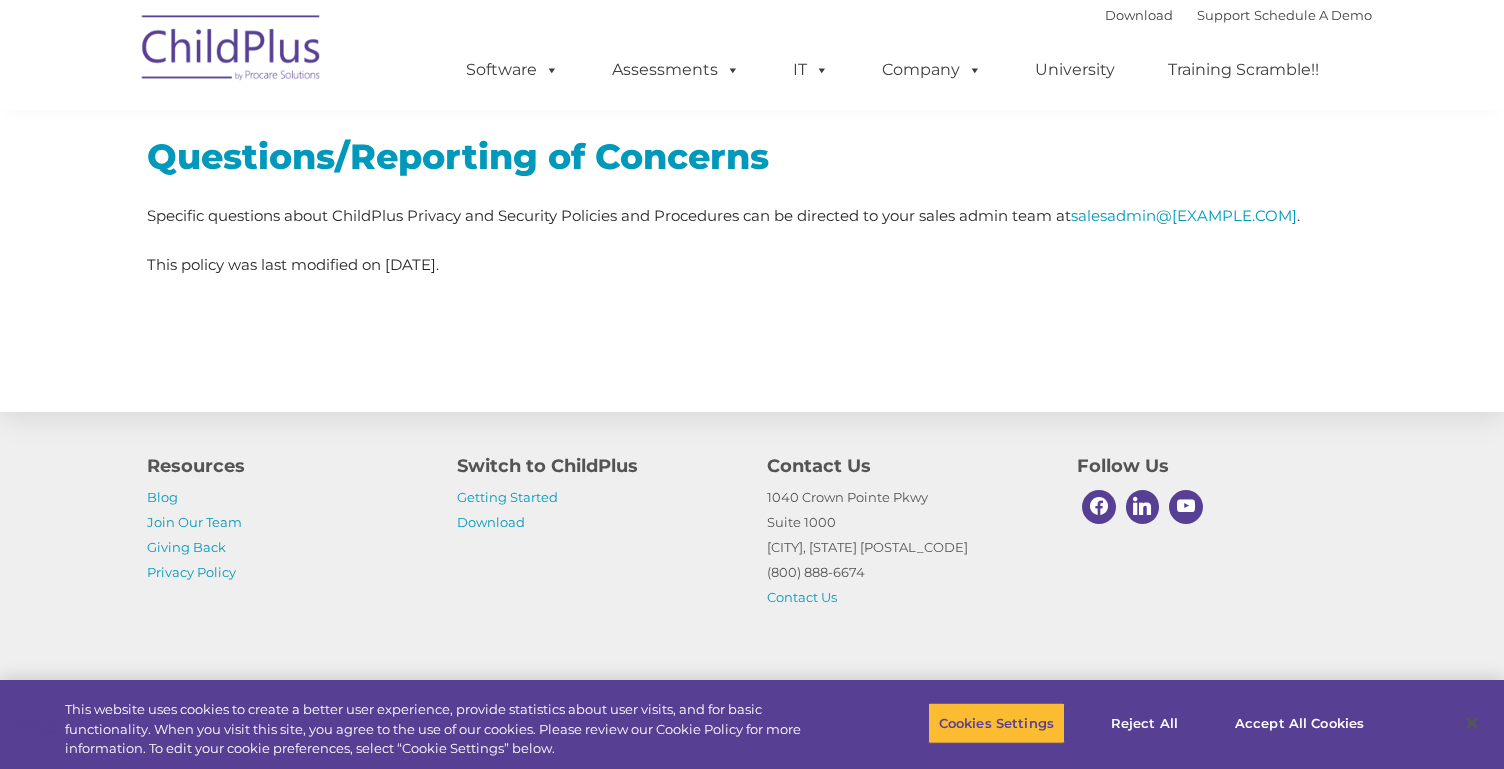 click on "Questions/Reporting of Concerns" at bounding box center (752, 156) 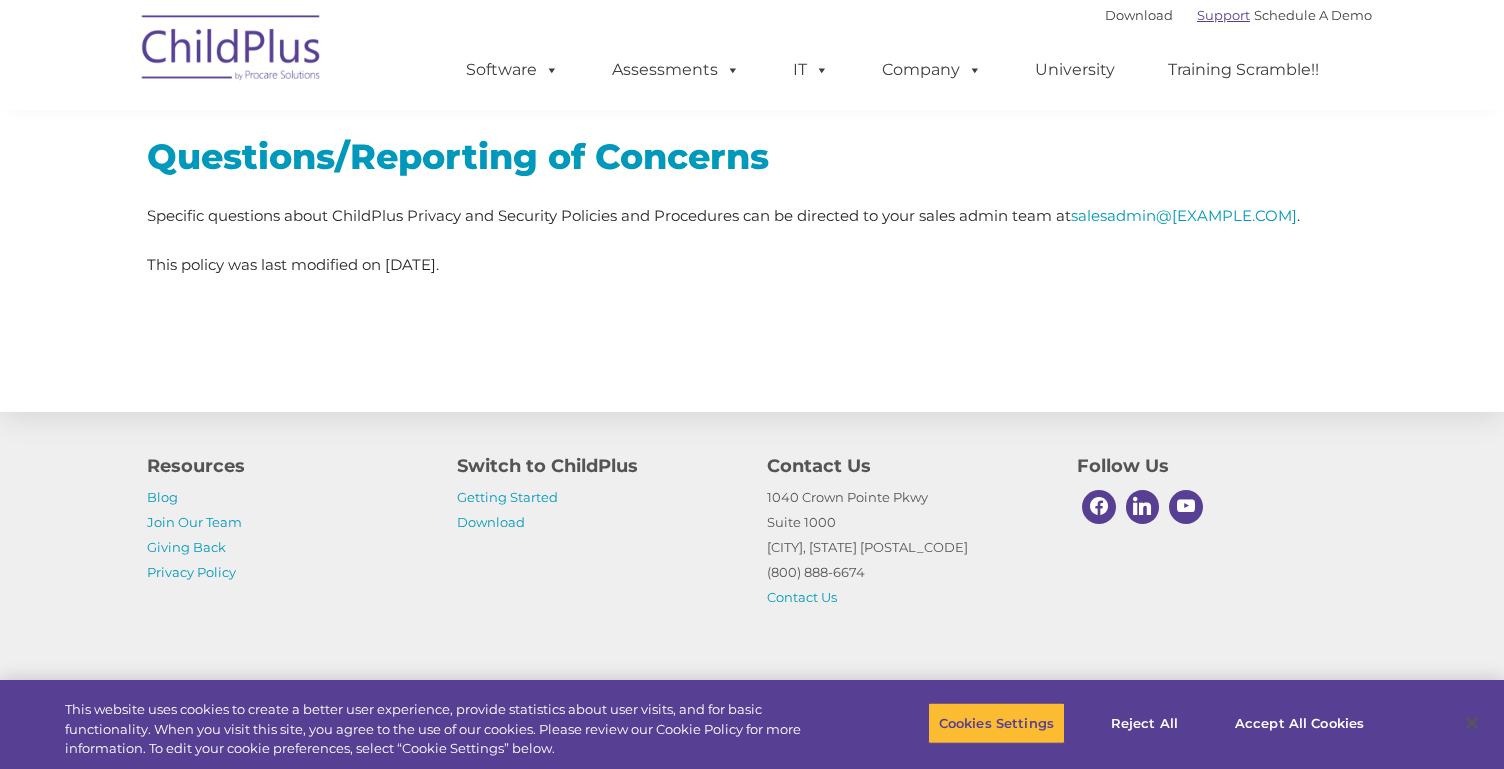 click on "Support" at bounding box center (1223, 15) 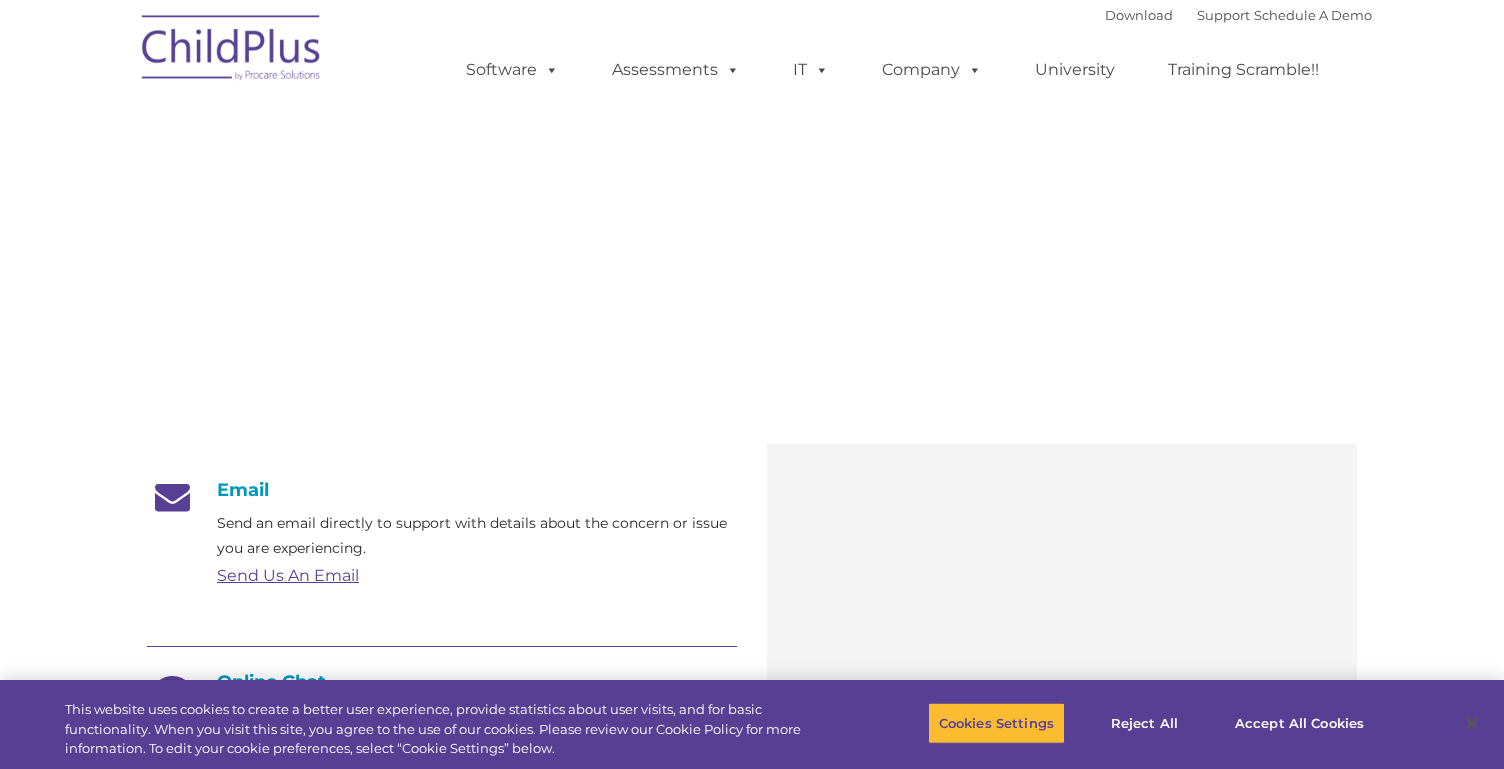 scroll, scrollTop: 0, scrollLeft: 0, axis: both 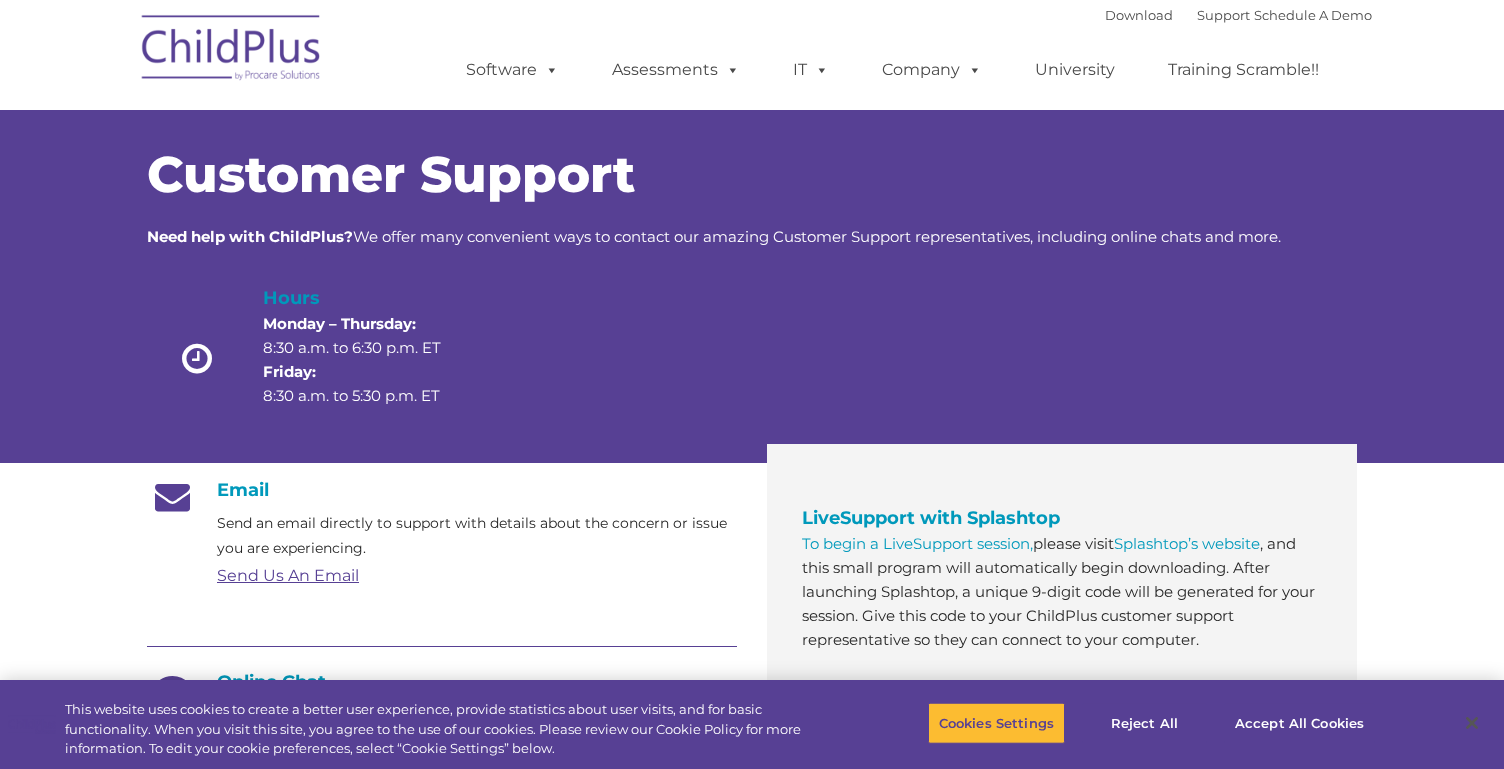 click at bounding box center [232, 51] 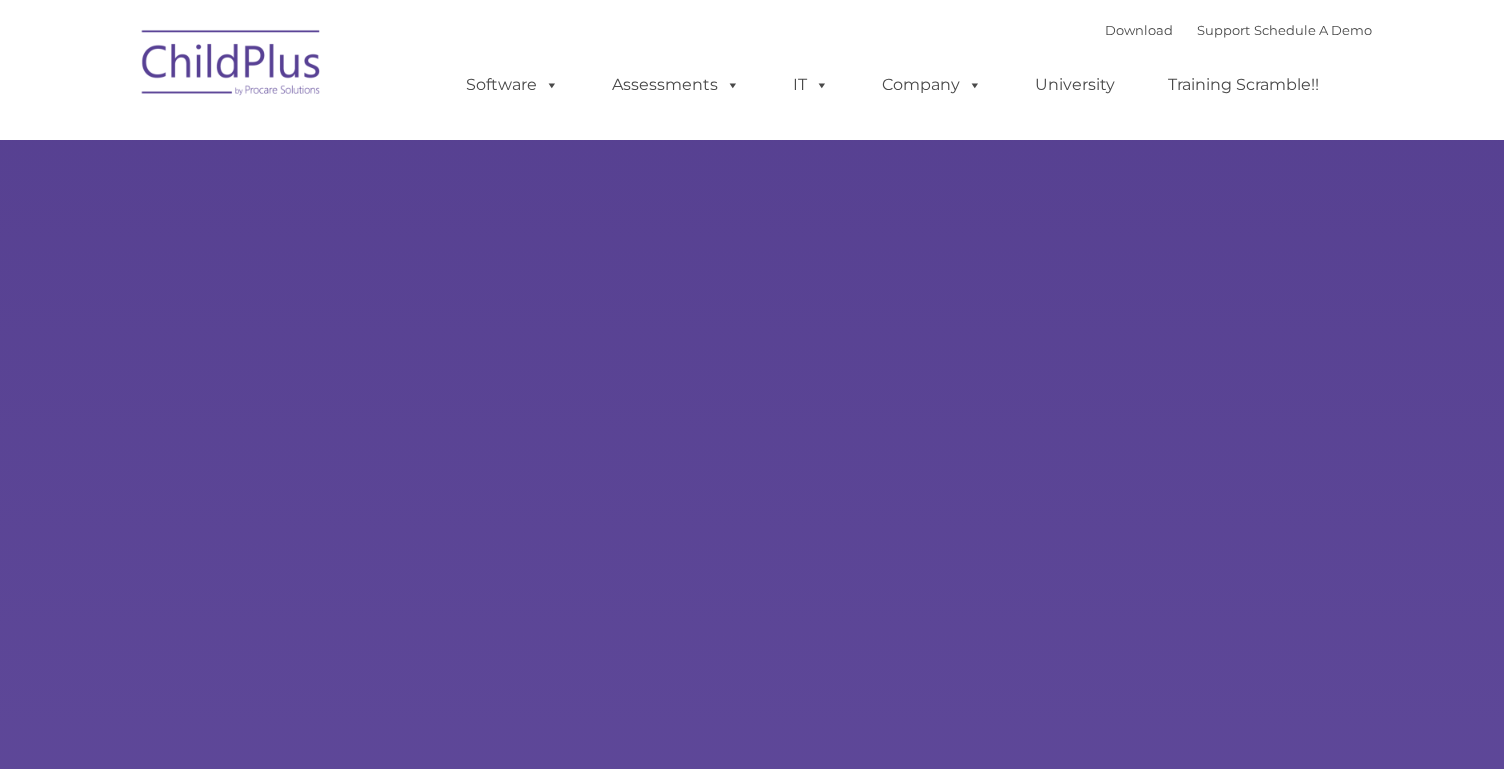 scroll, scrollTop: 0, scrollLeft: 0, axis: both 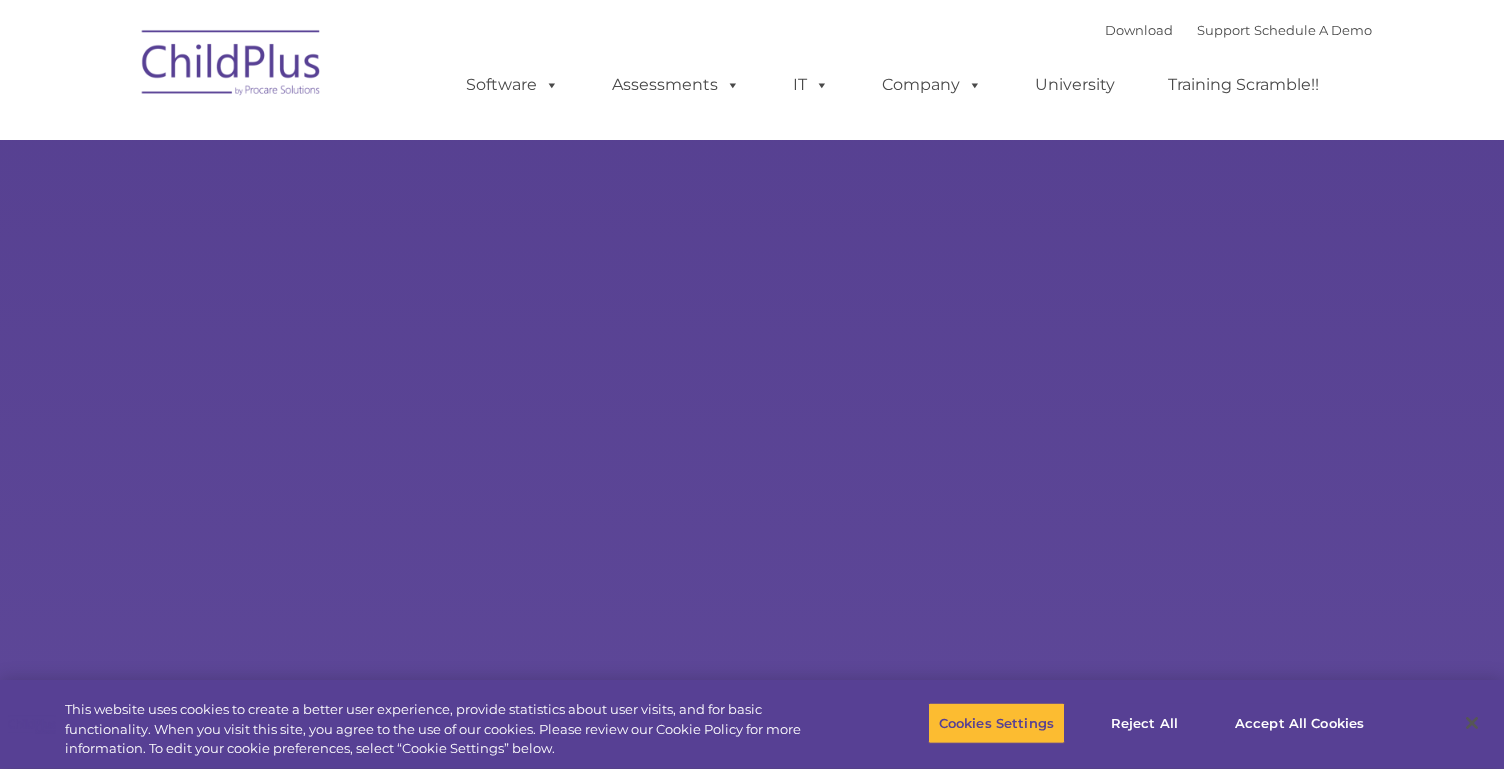 select on "MEDIUM" 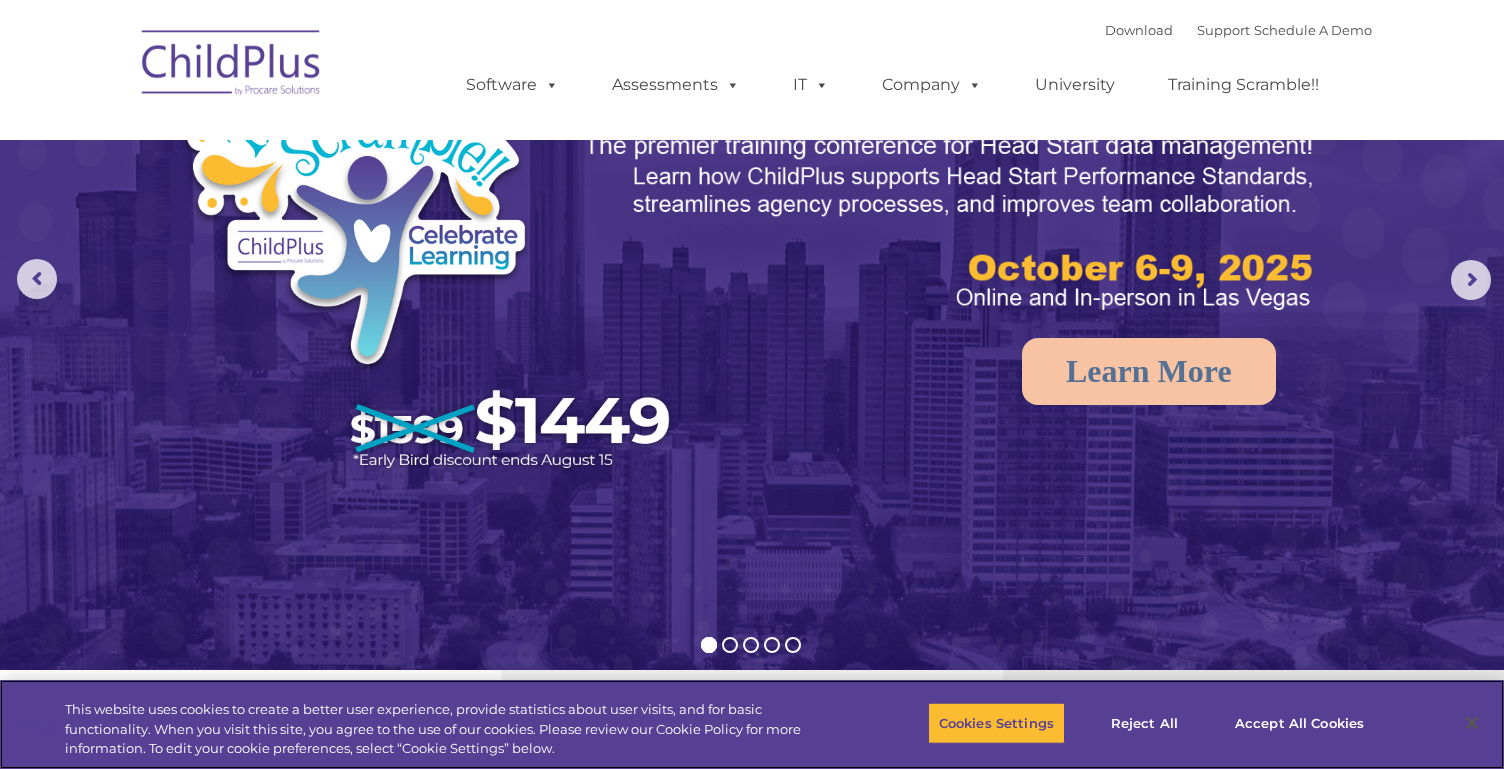 scroll, scrollTop: 0, scrollLeft: 0, axis: both 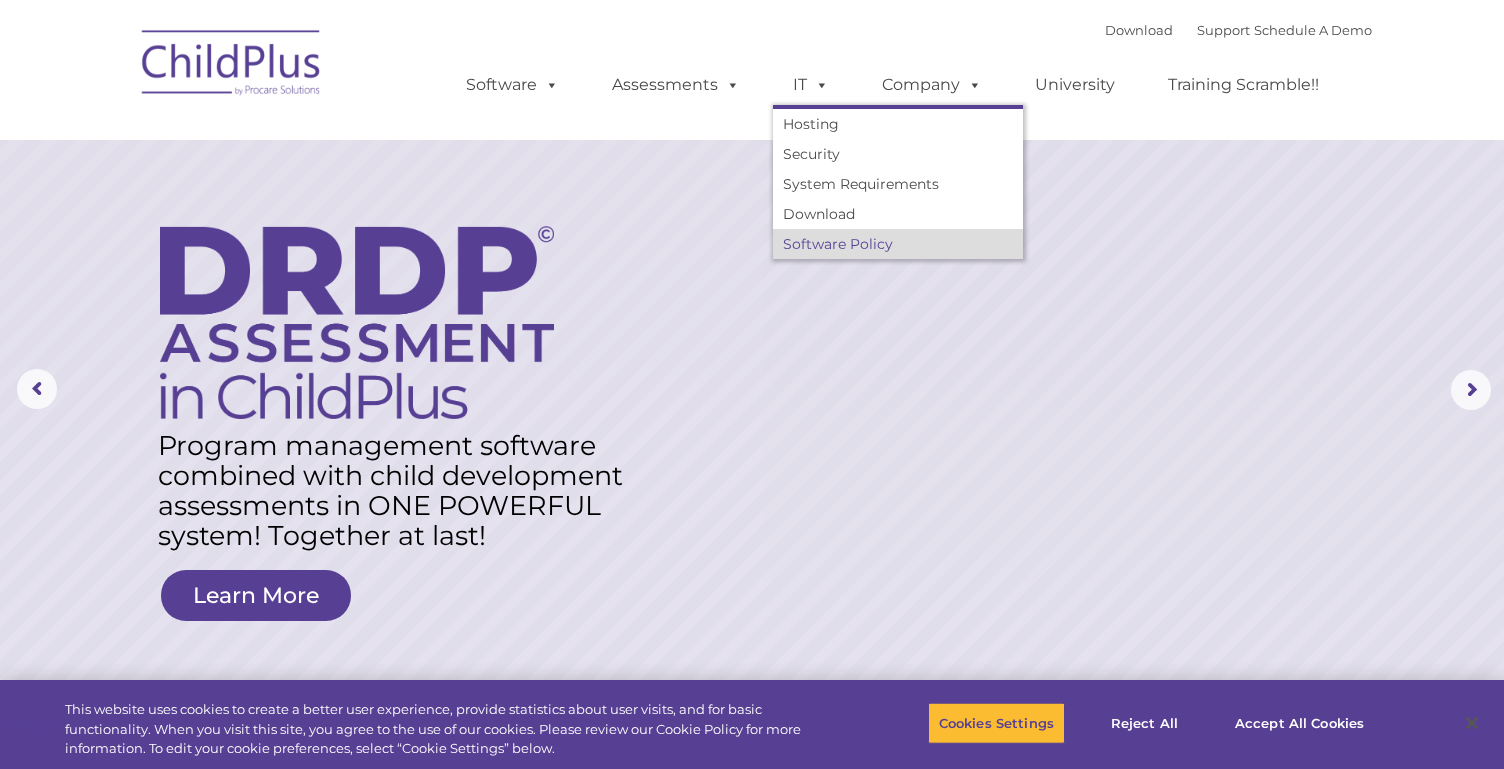 click on "Software Policy" at bounding box center [898, 244] 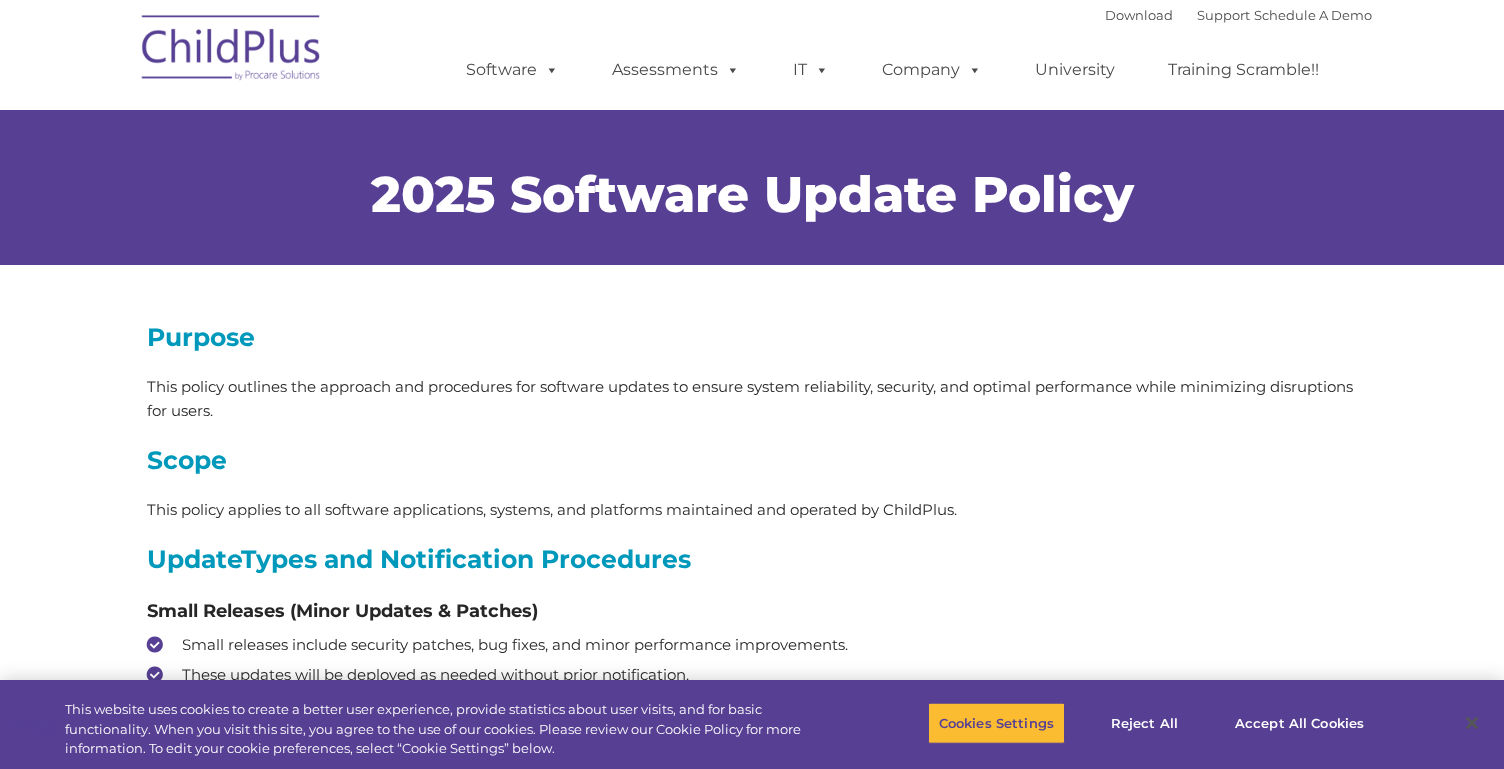 scroll, scrollTop: 0, scrollLeft: 0, axis: both 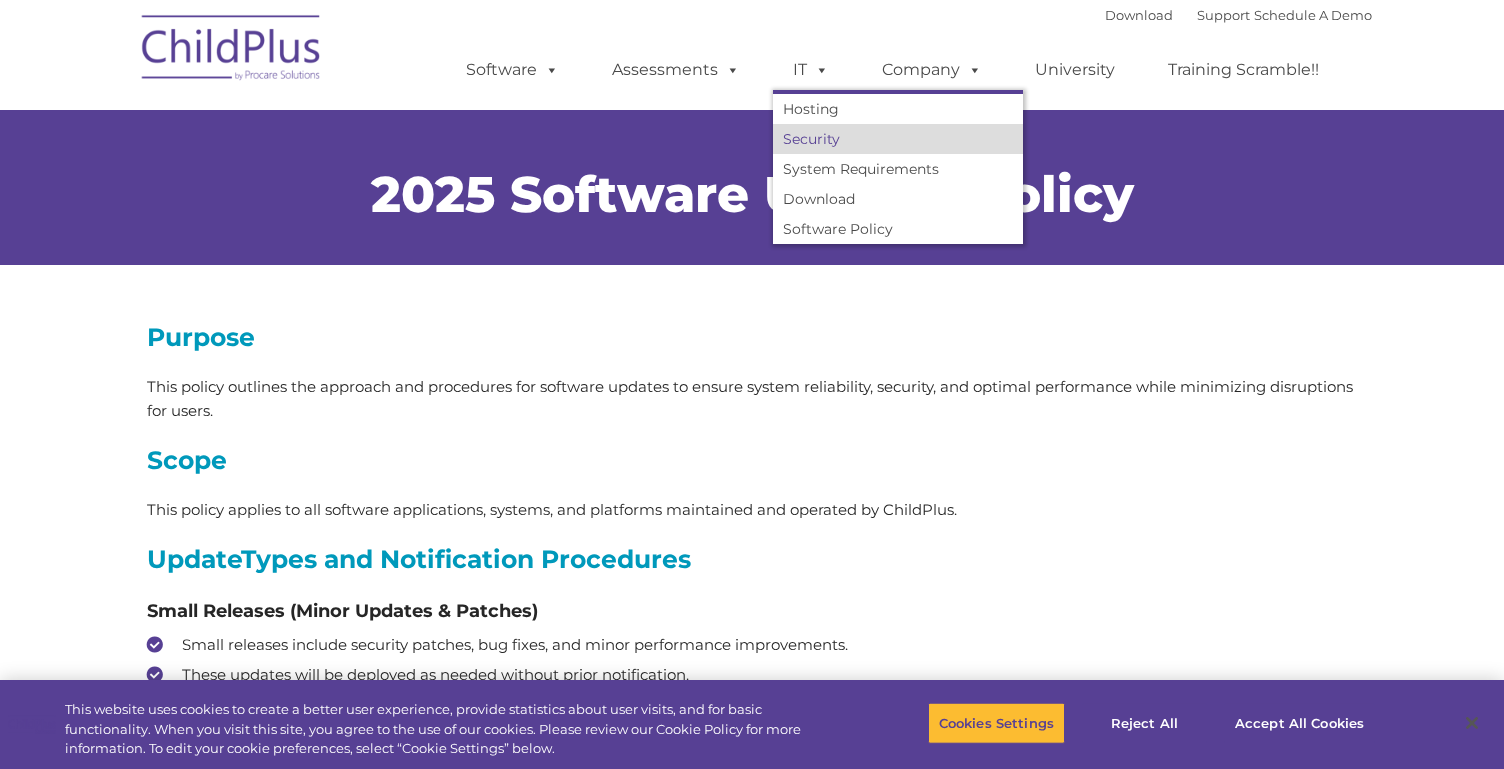 click on "Security" at bounding box center (898, 139) 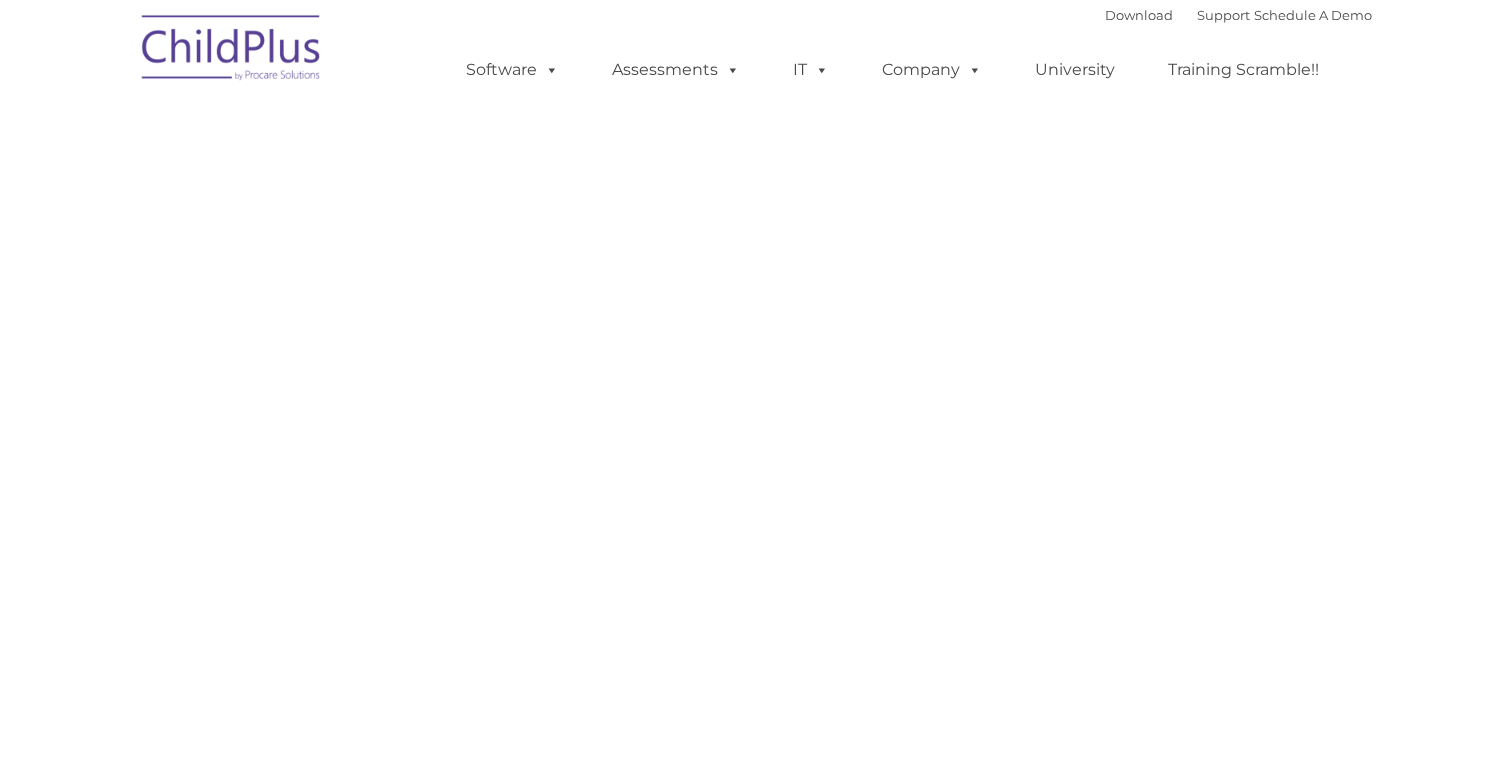 scroll, scrollTop: 0, scrollLeft: 0, axis: both 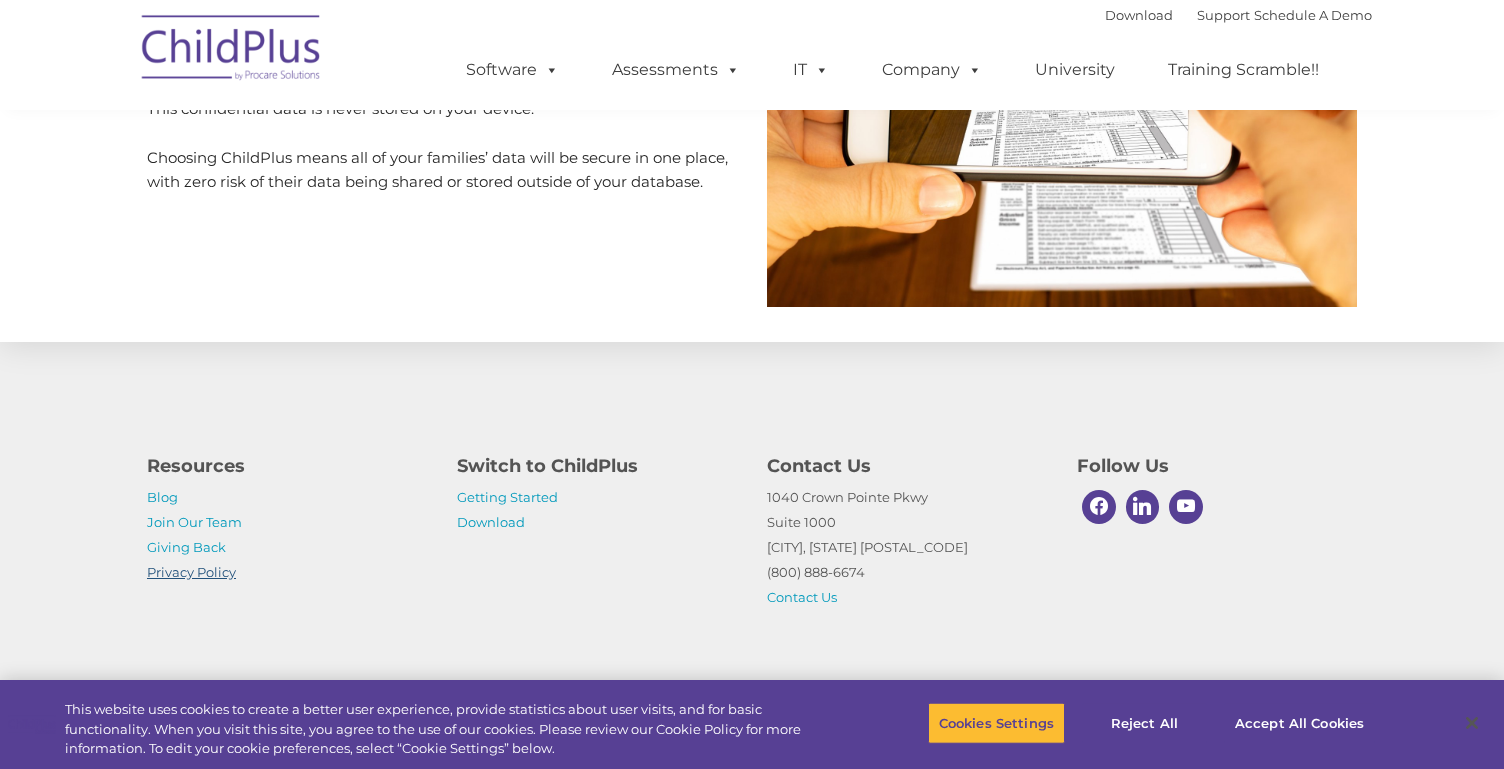 click on "Privacy Policy" at bounding box center (191, 572) 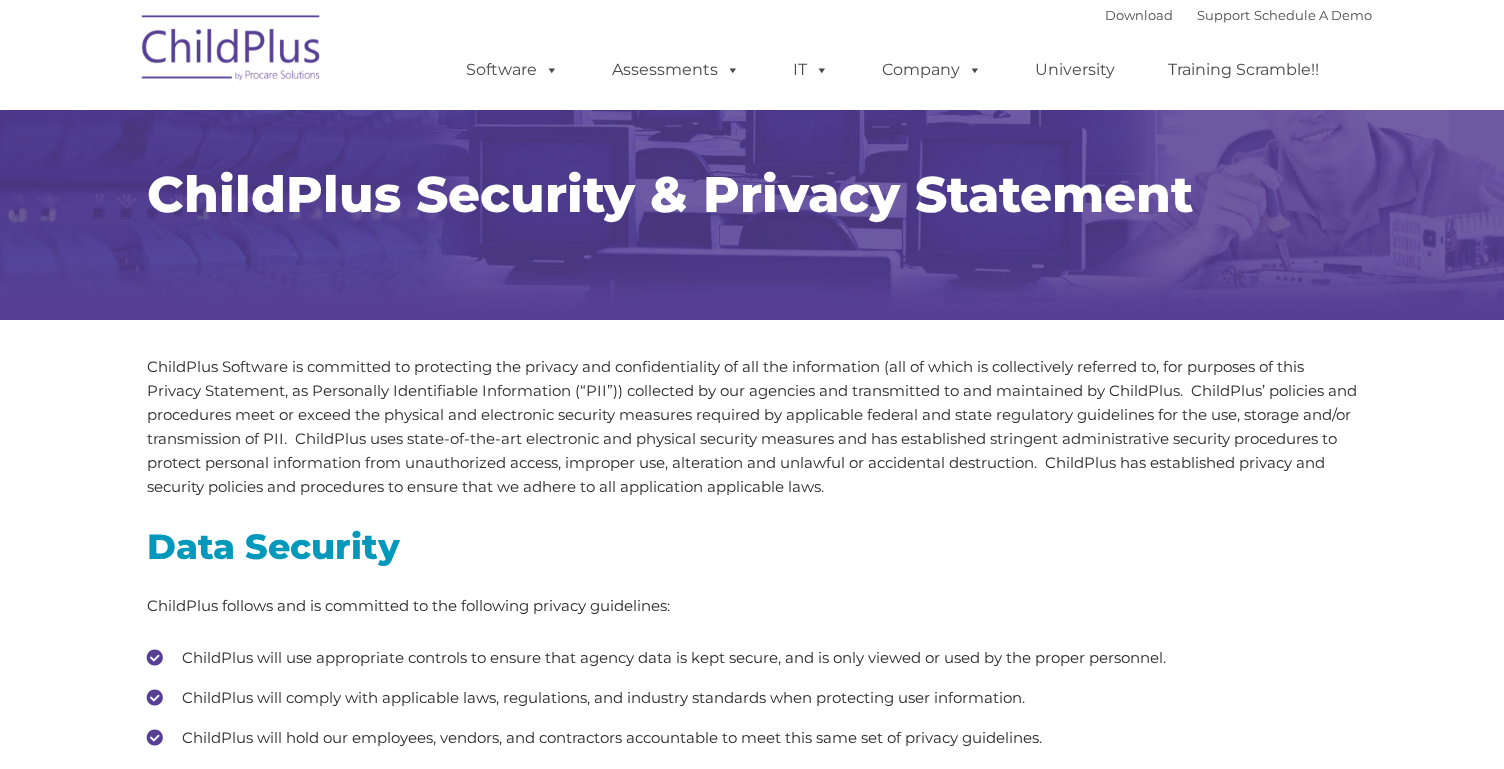 scroll, scrollTop: 0, scrollLeft: 0, axis: both 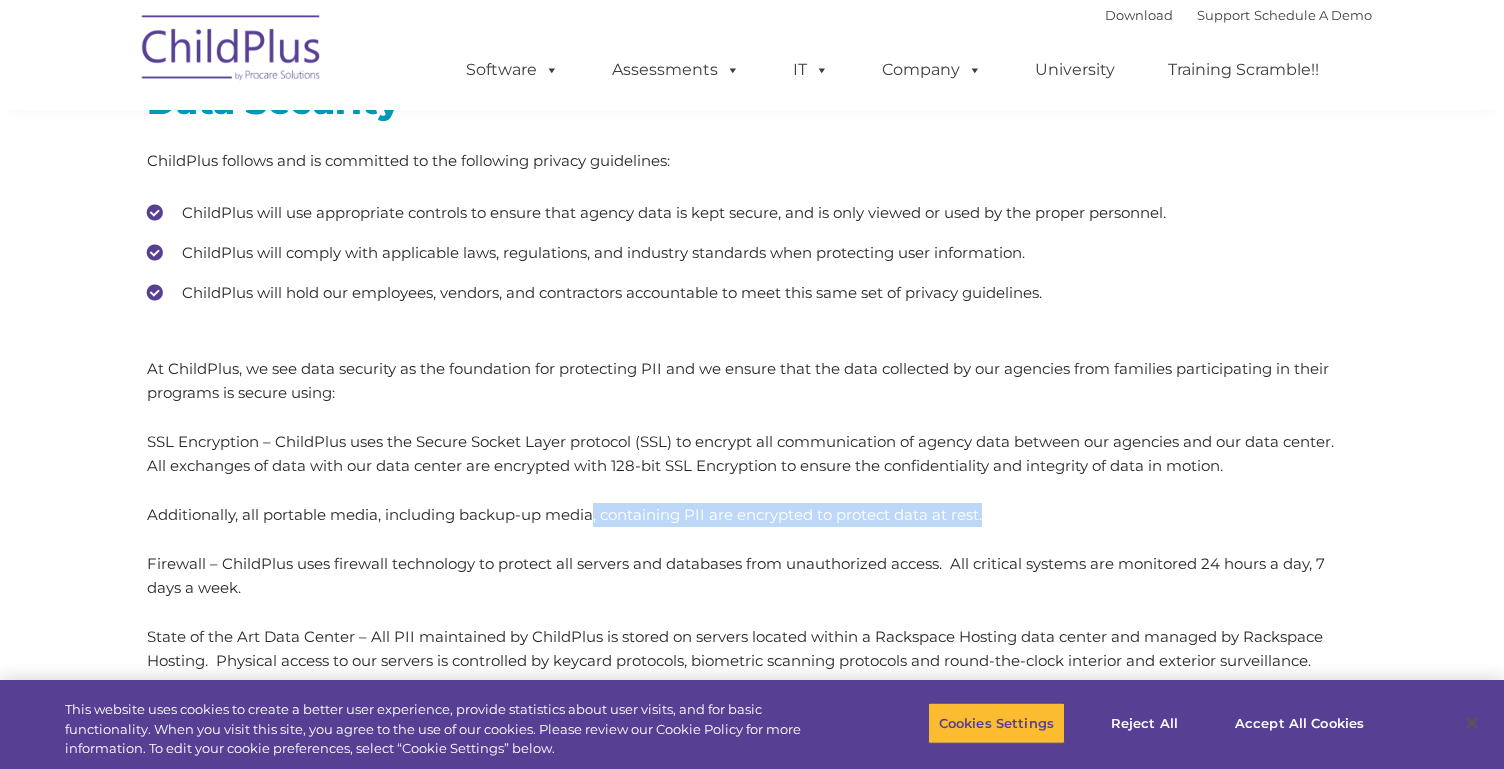 drag, startPoint x: 986, startPoint y: 518, endPoint x: 596, endPoint y: 520, distance: 390.00513 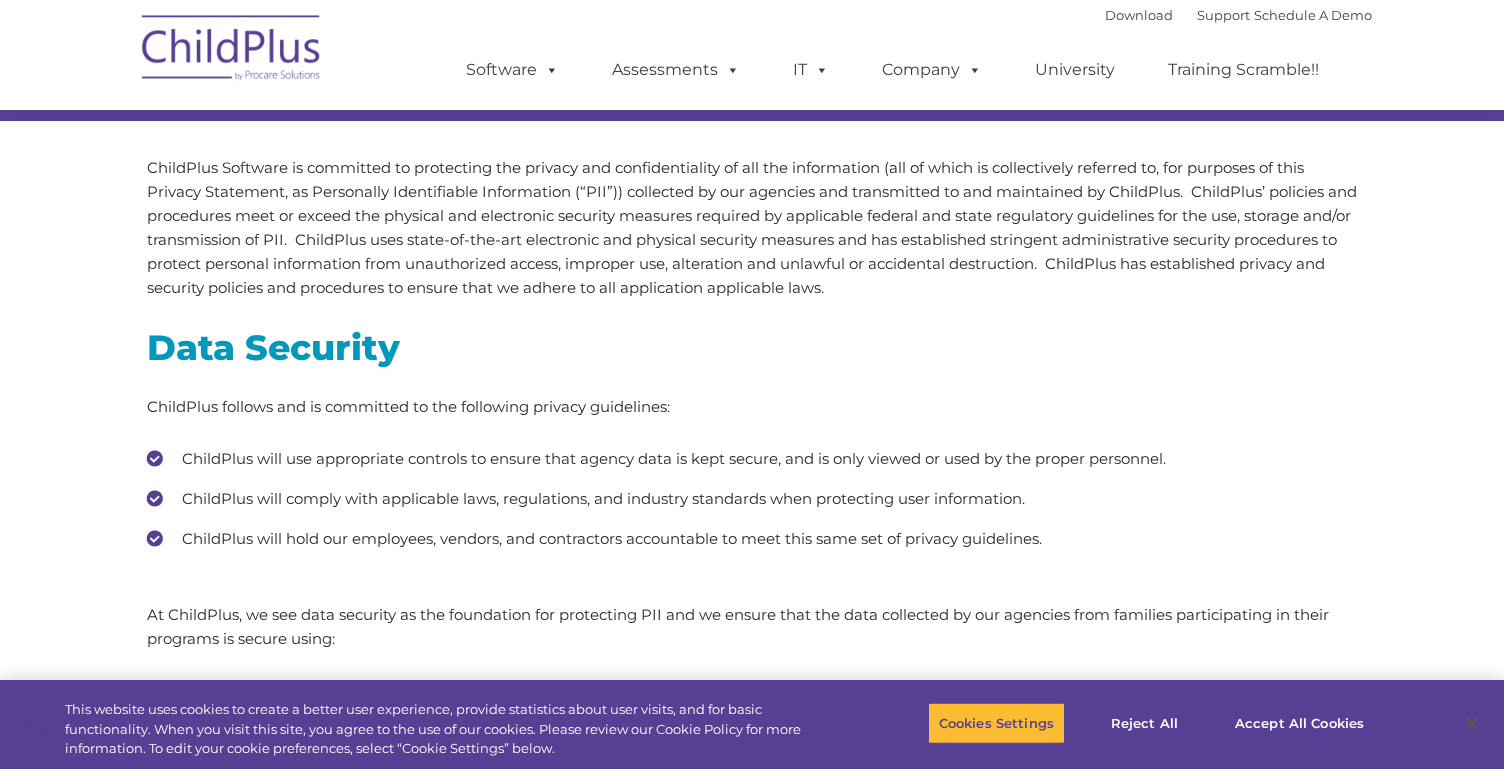 scroll, scrollTop: 0, scrollLeft: 0, axis: both 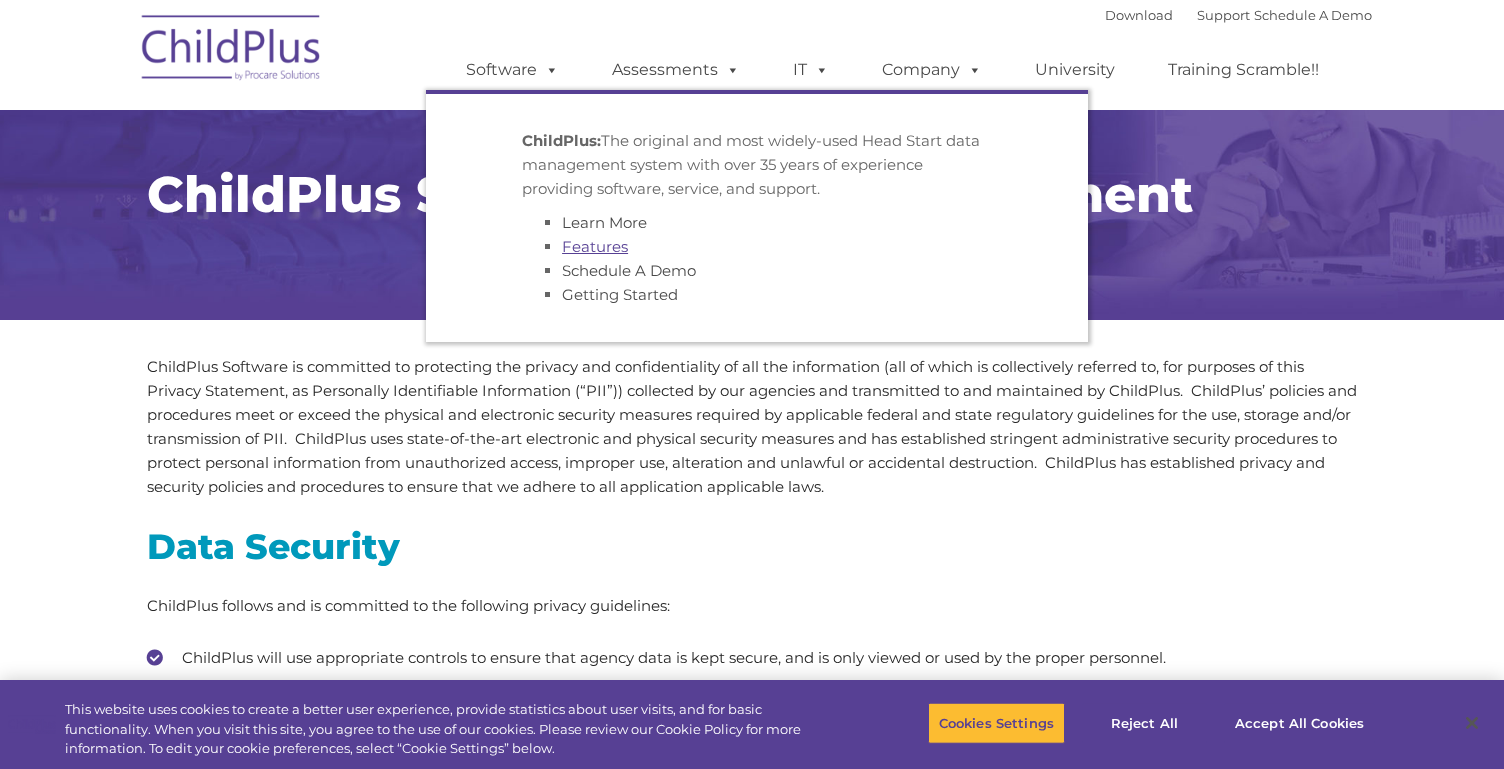 click on "Features" at bounding box center (595, 246) 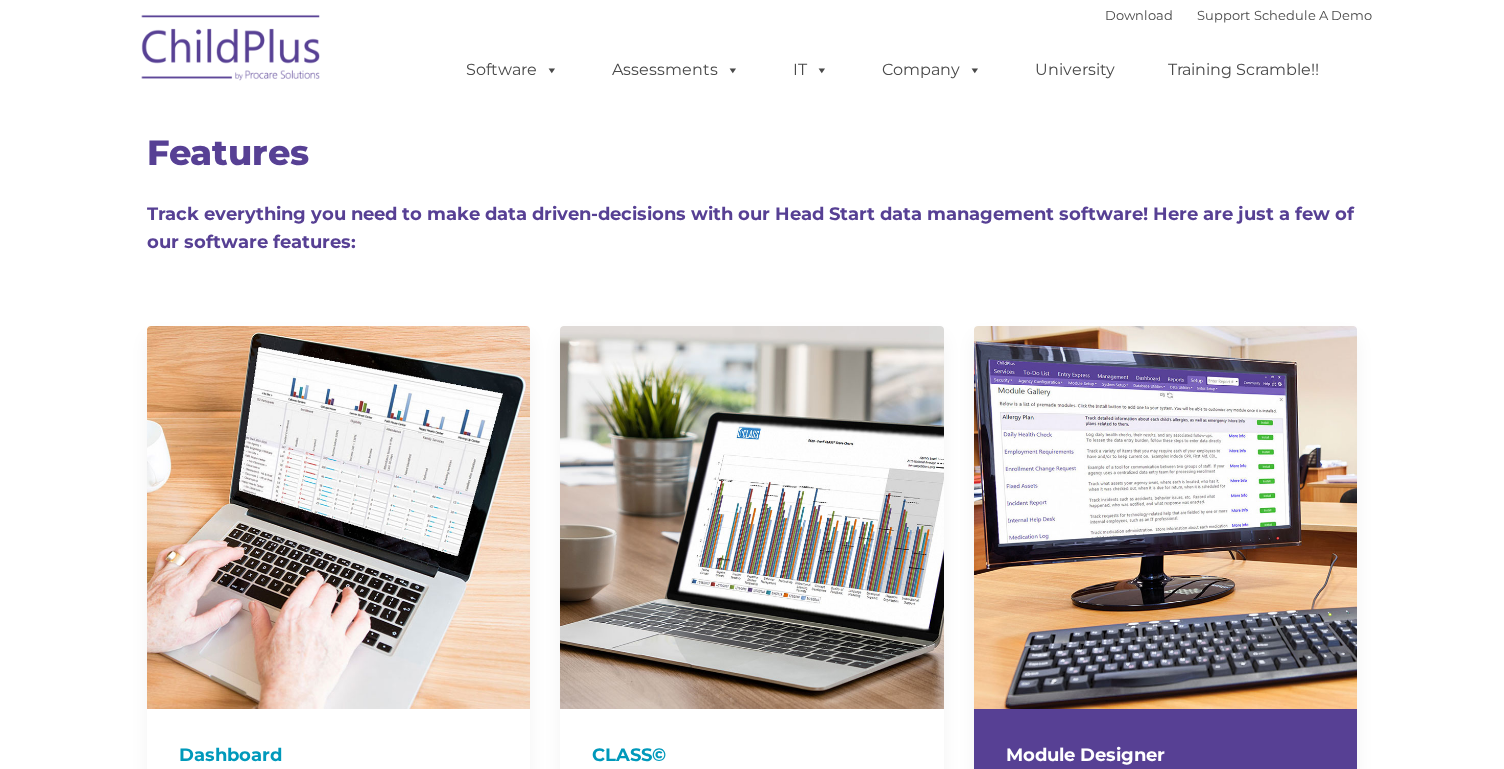 scroll, scrollTop: 0, scrollLeft: 0, axis: both 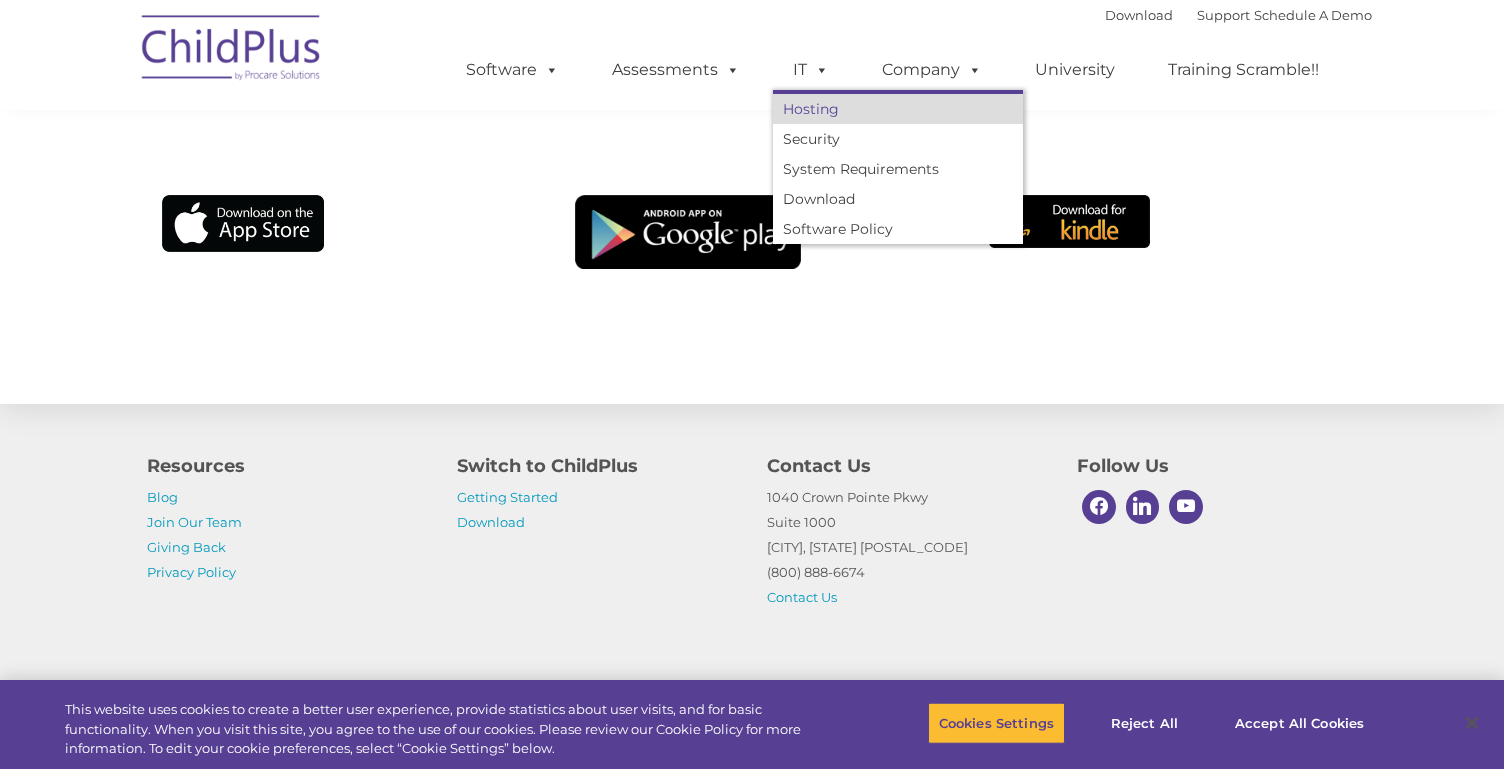 click on "Hosting" at bounding box center (898, 109) 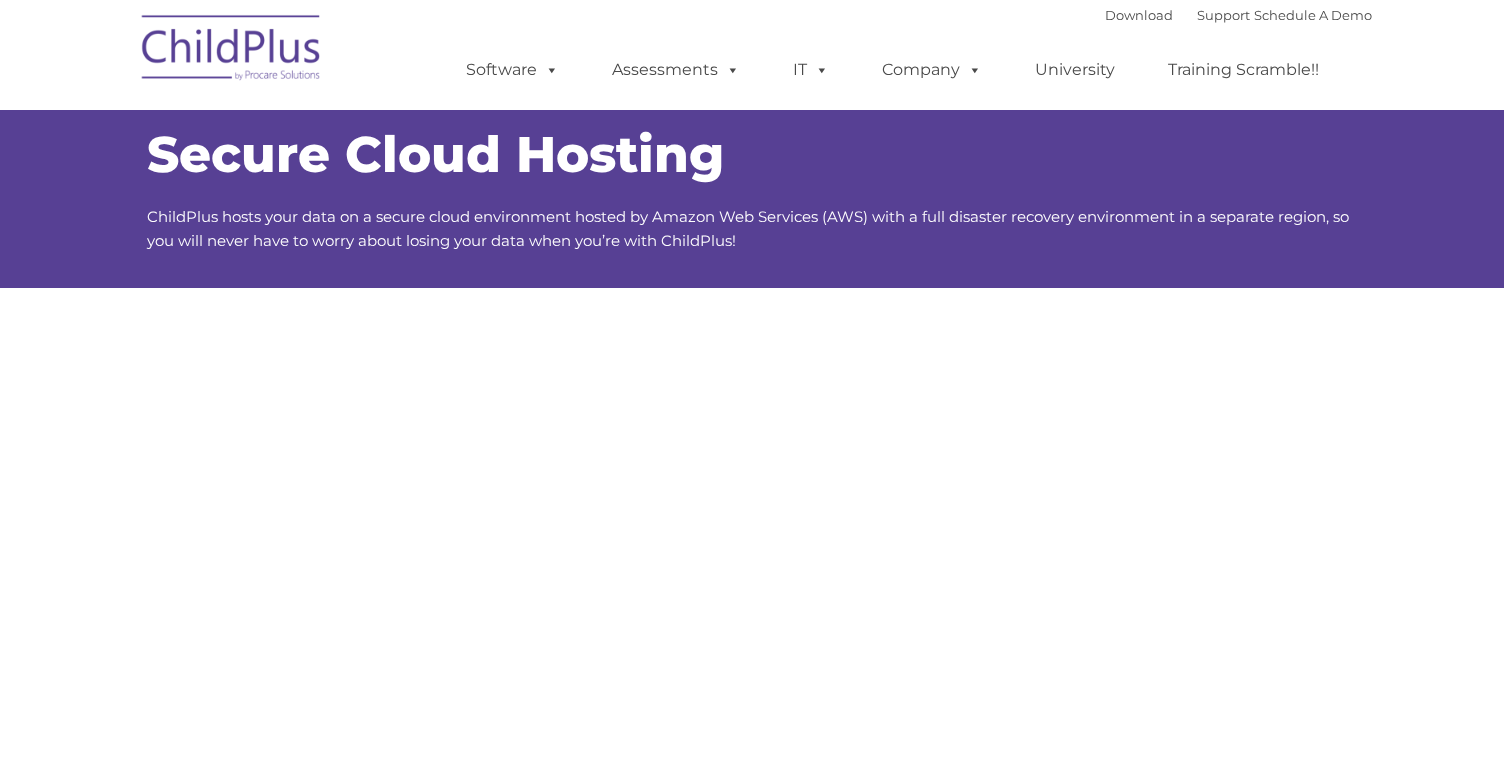 scroll, scrollTop: 0, scrollLeft: 0, axis: both 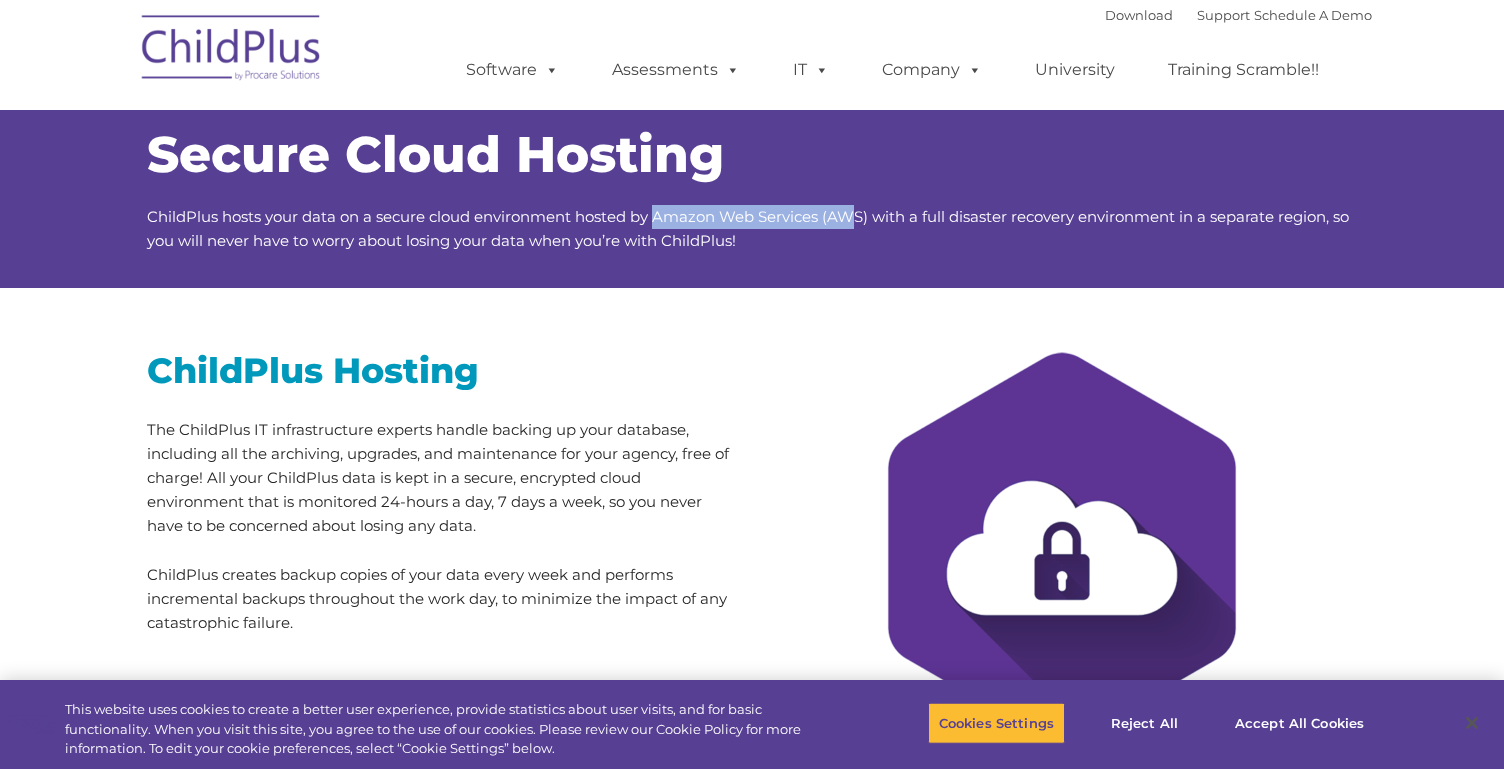 drag, startPoint x: 659, startPoint y: 217, endPoint x: 858, endPoint y: 220, distance: 199.02261 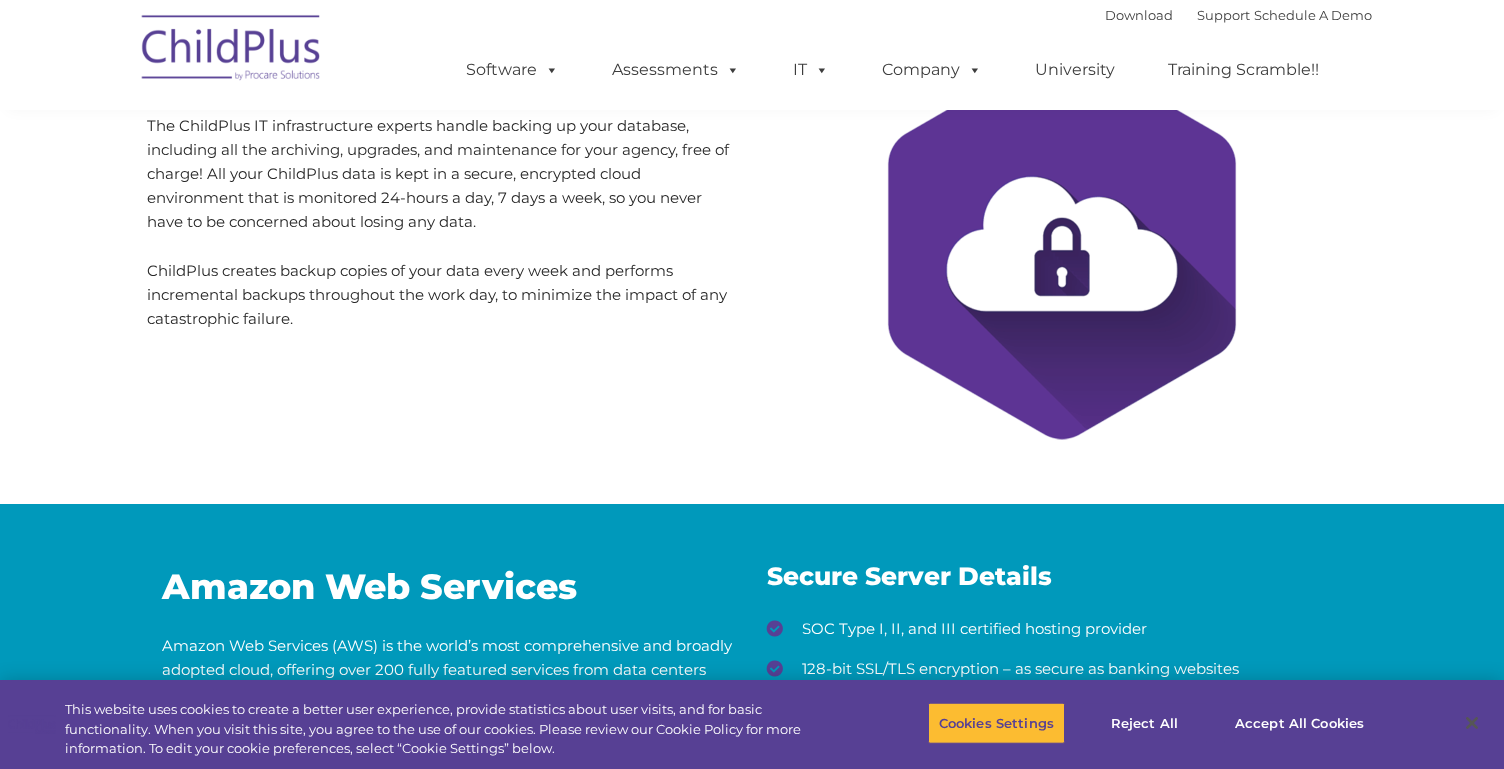 scroll, scrollTop: 0, scrollLeft: 0, axis: both 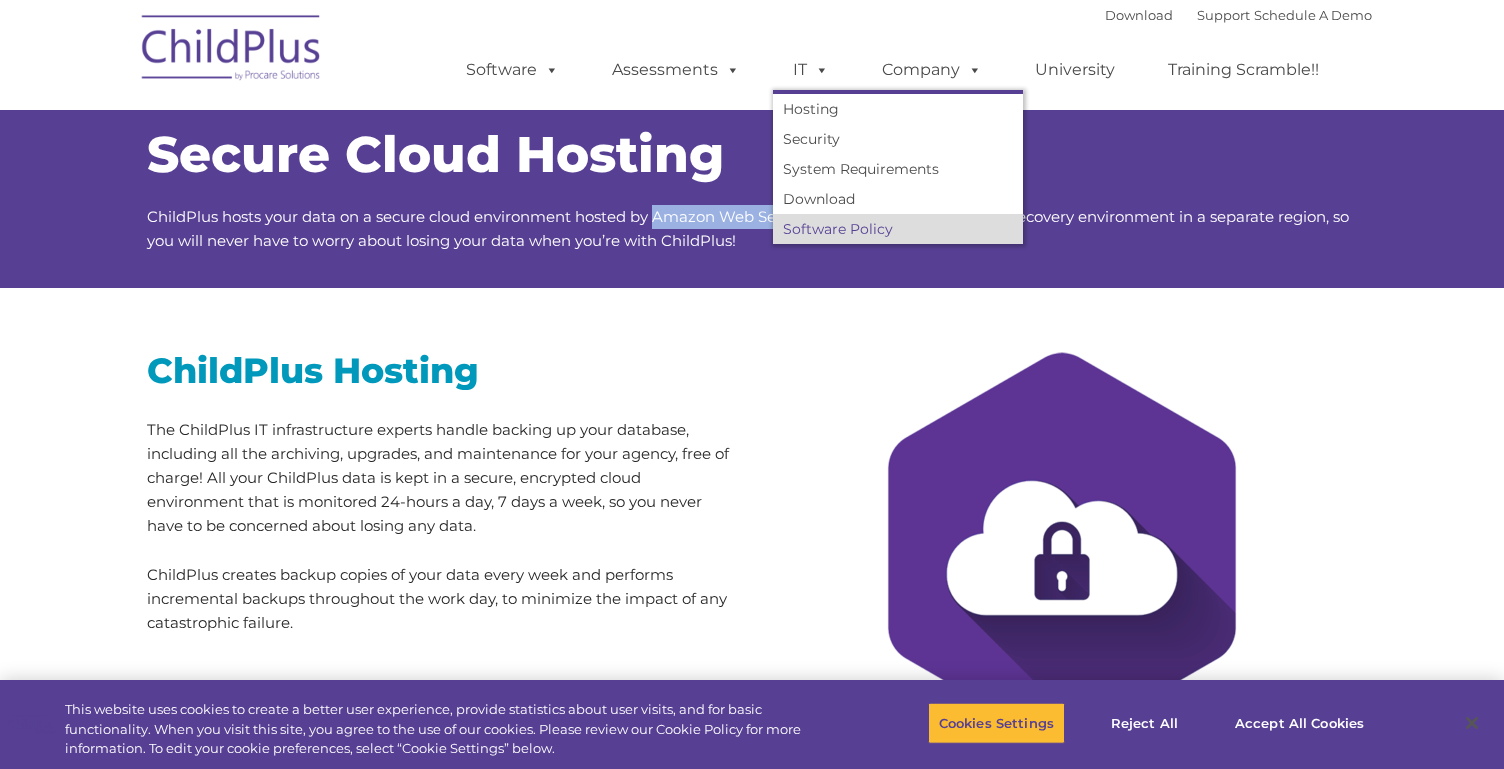 click on "Software Policy" at bounding box center (898, 229) 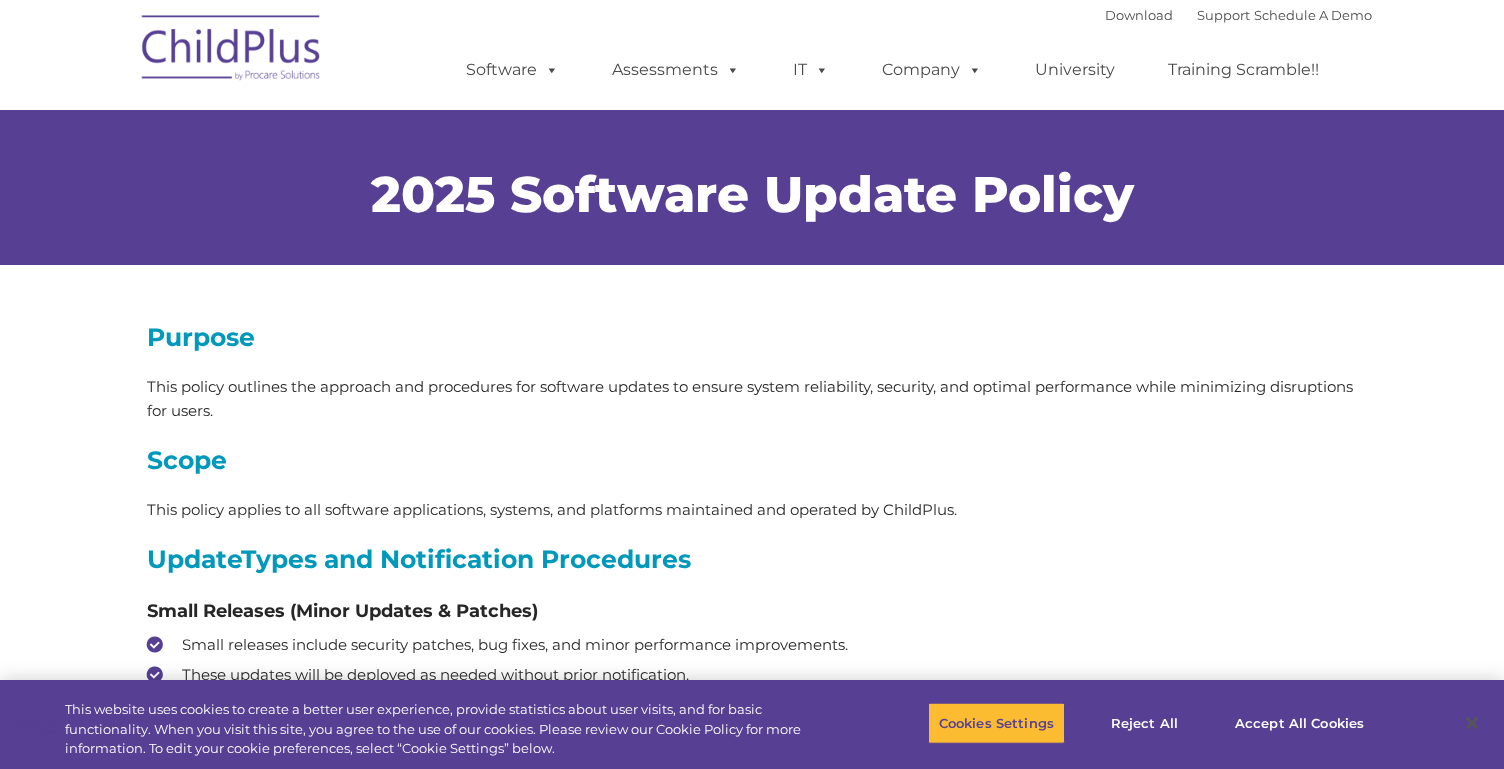 scroll, scrollTop: 0, scrollLeft: 0, axis: both 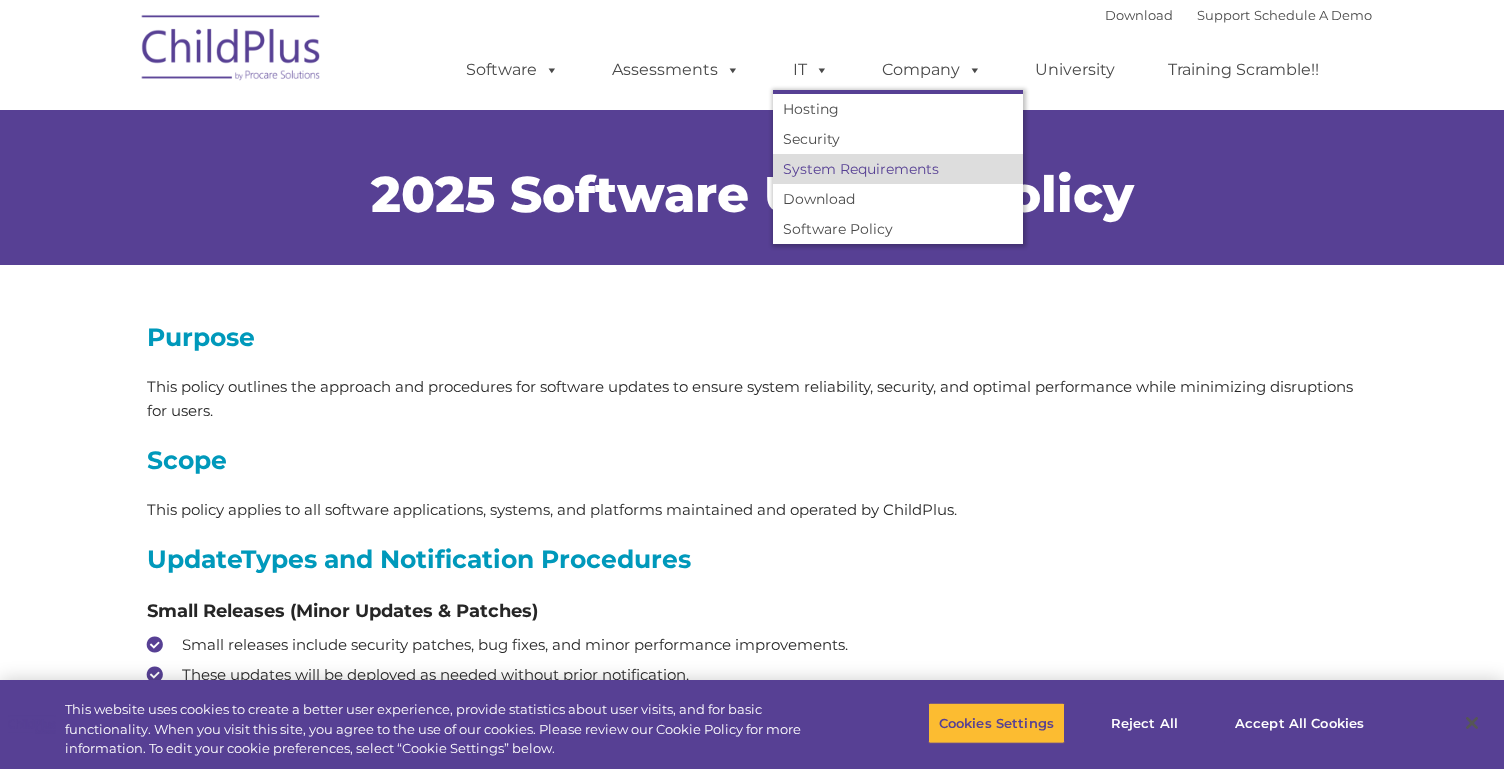 click on "System Requirements" at bounding box center (898, 169) 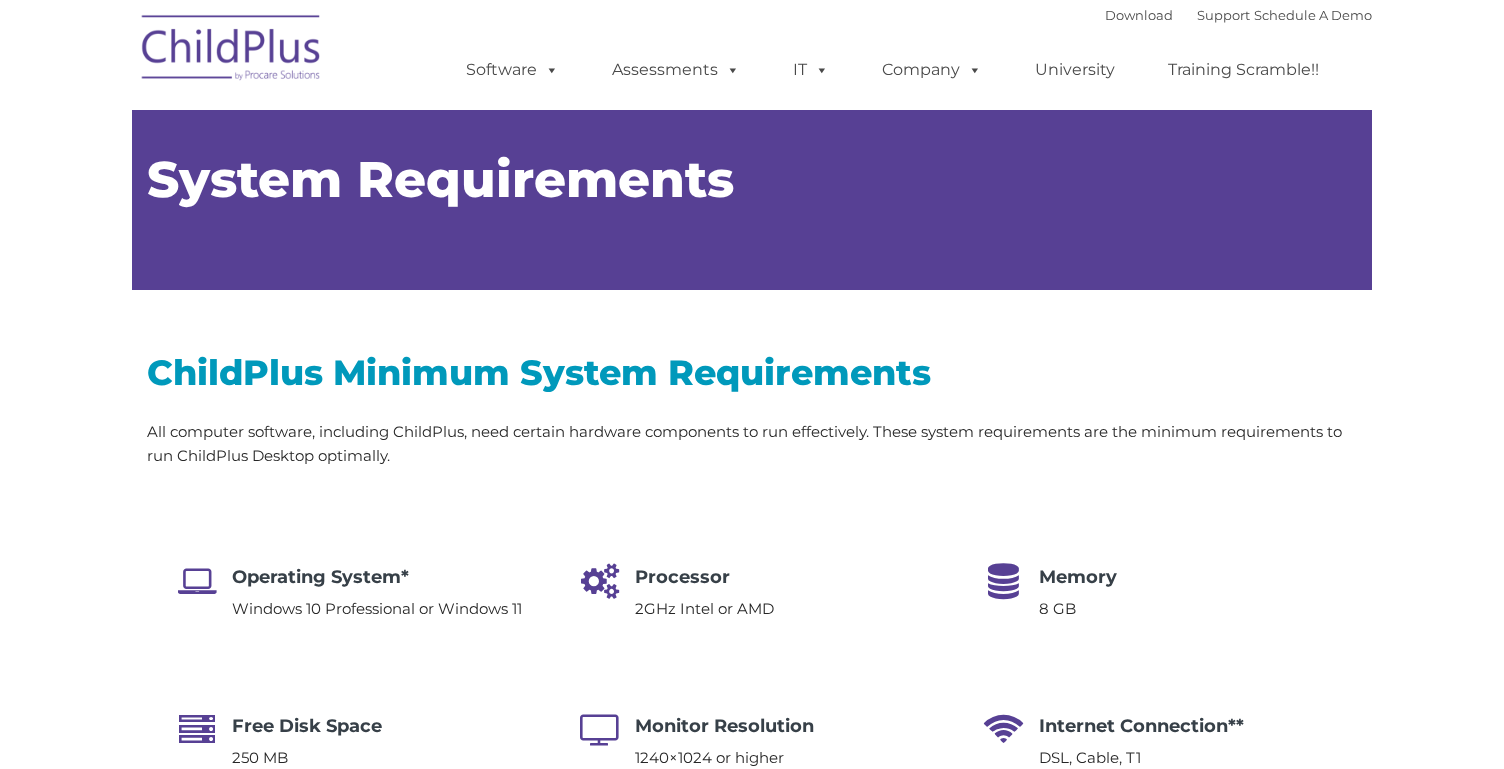 scroll, scrollTop: 0, scrollLeft: 0, axis: both 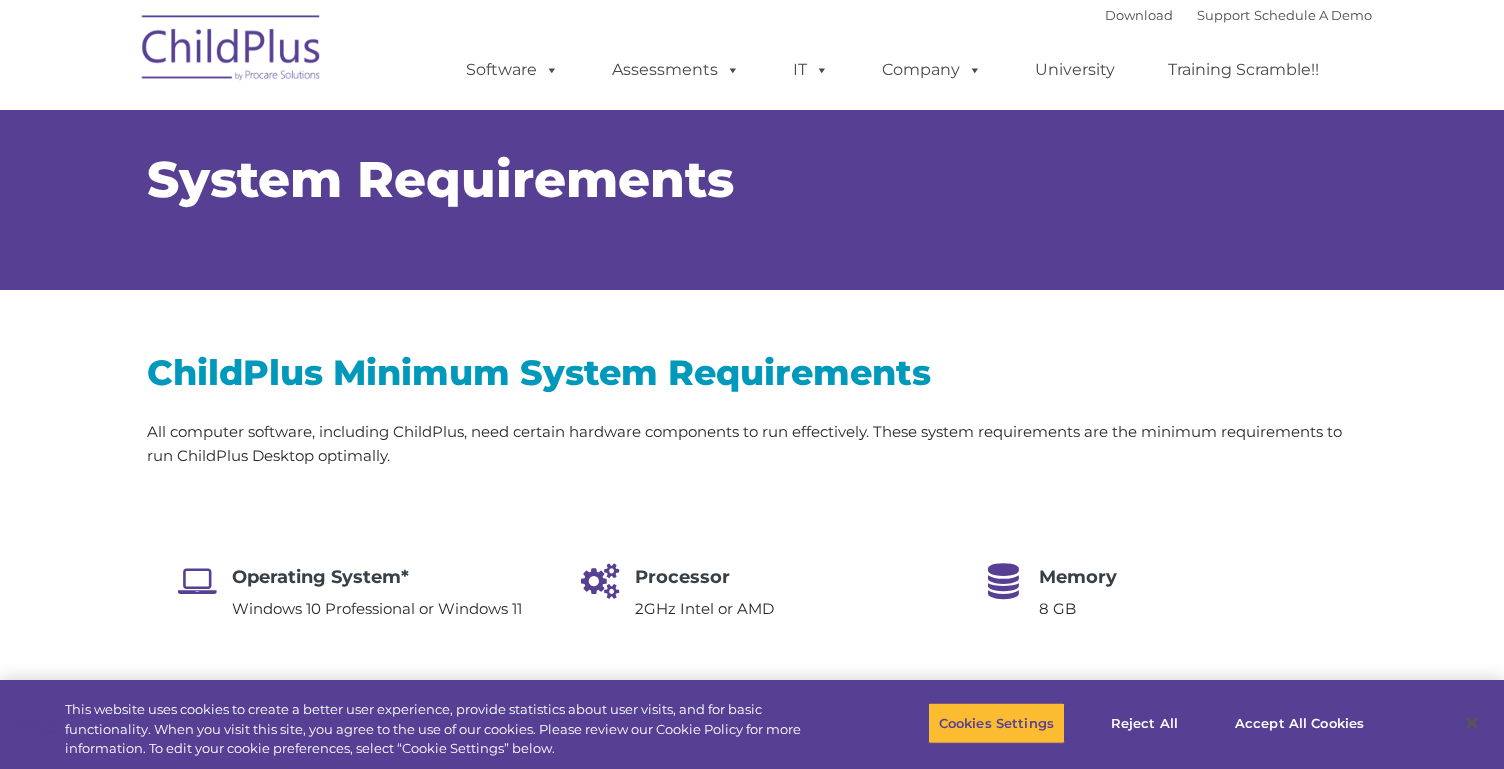 type on "" 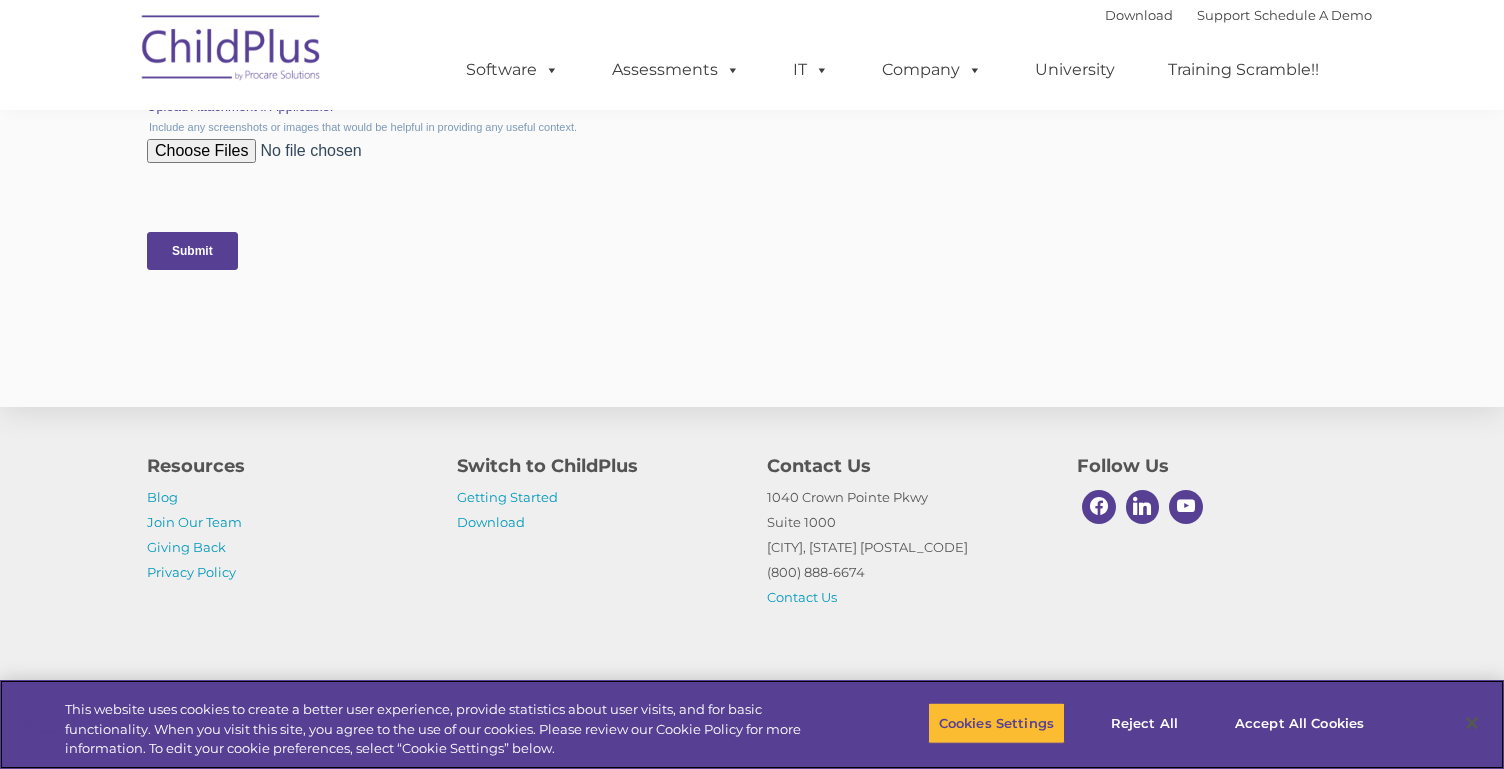 scroll, scrollTop: 4037, scrollLeft: 0, axis: vertical 